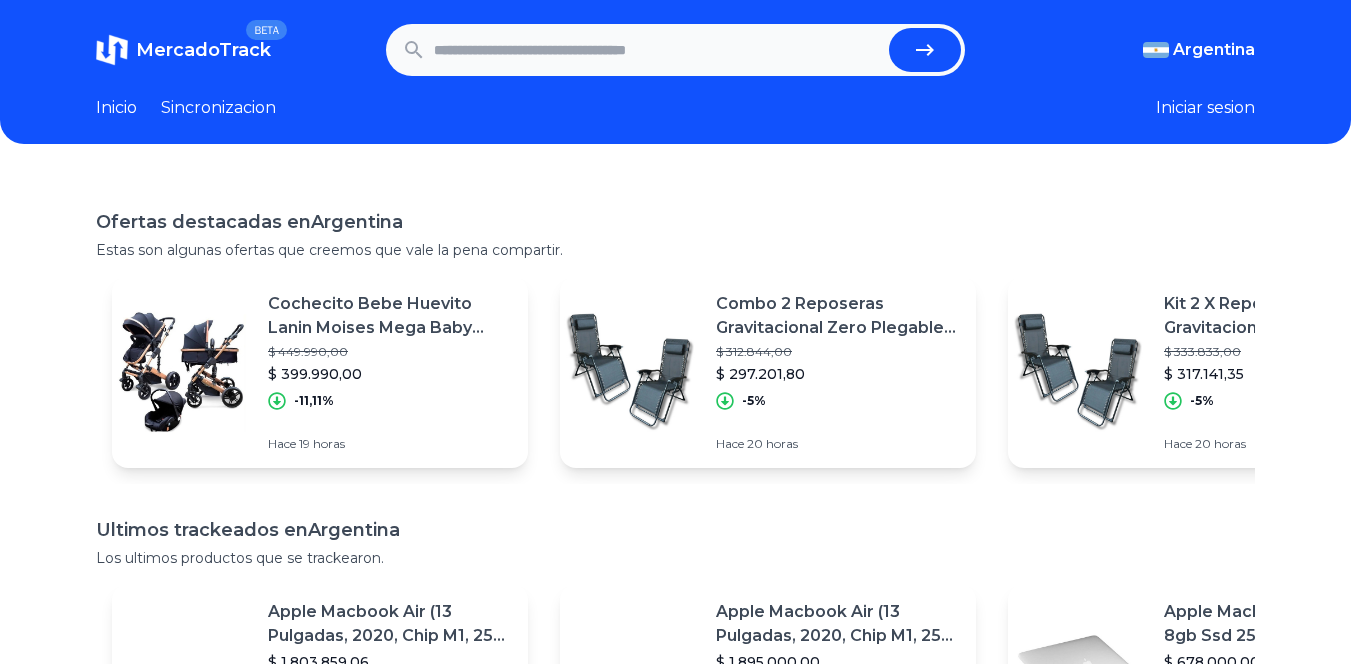 scroll, scrollTop: 0, scrollLeft: 0, axis: both 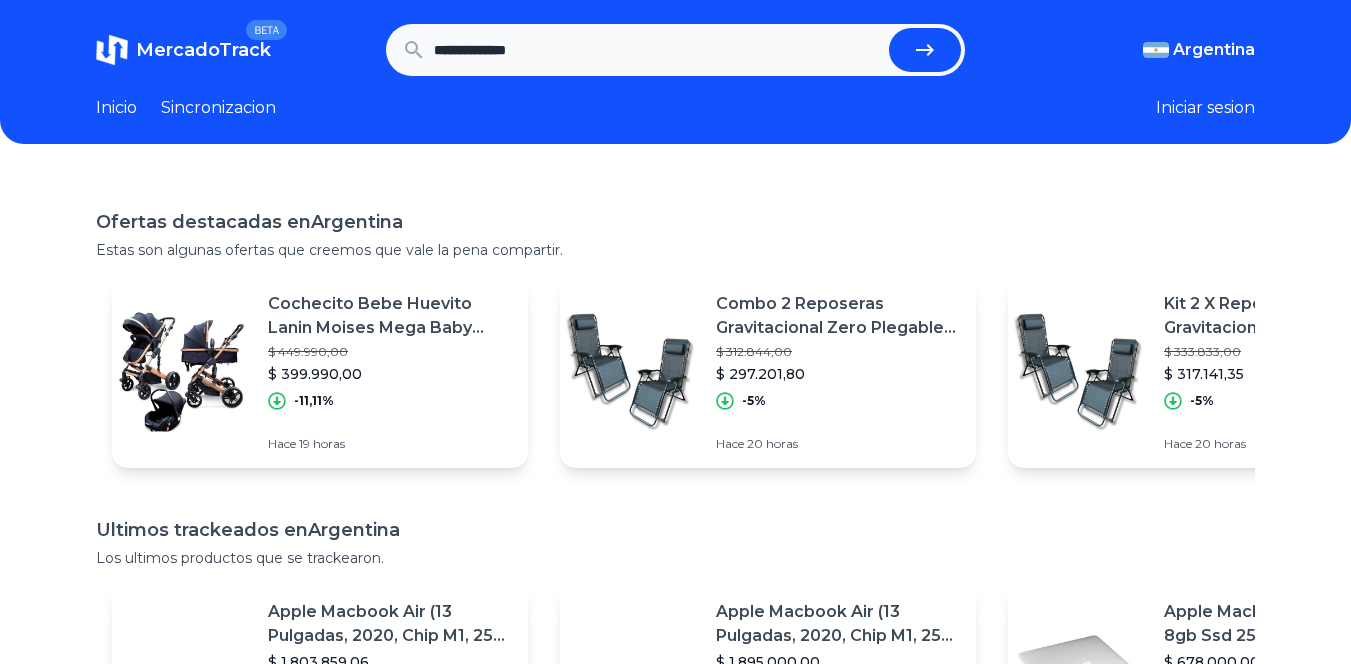type on "**********" 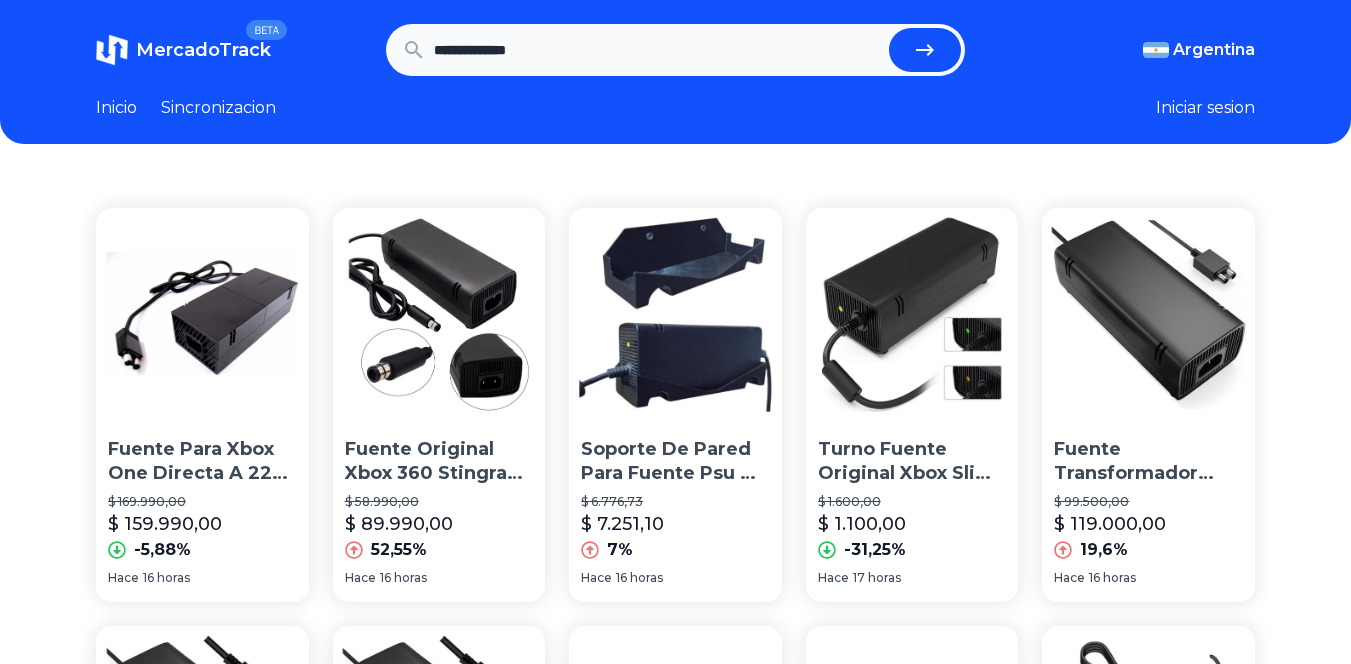 scroll, scrollTop: 0, scrollLeft: 0, axis: both 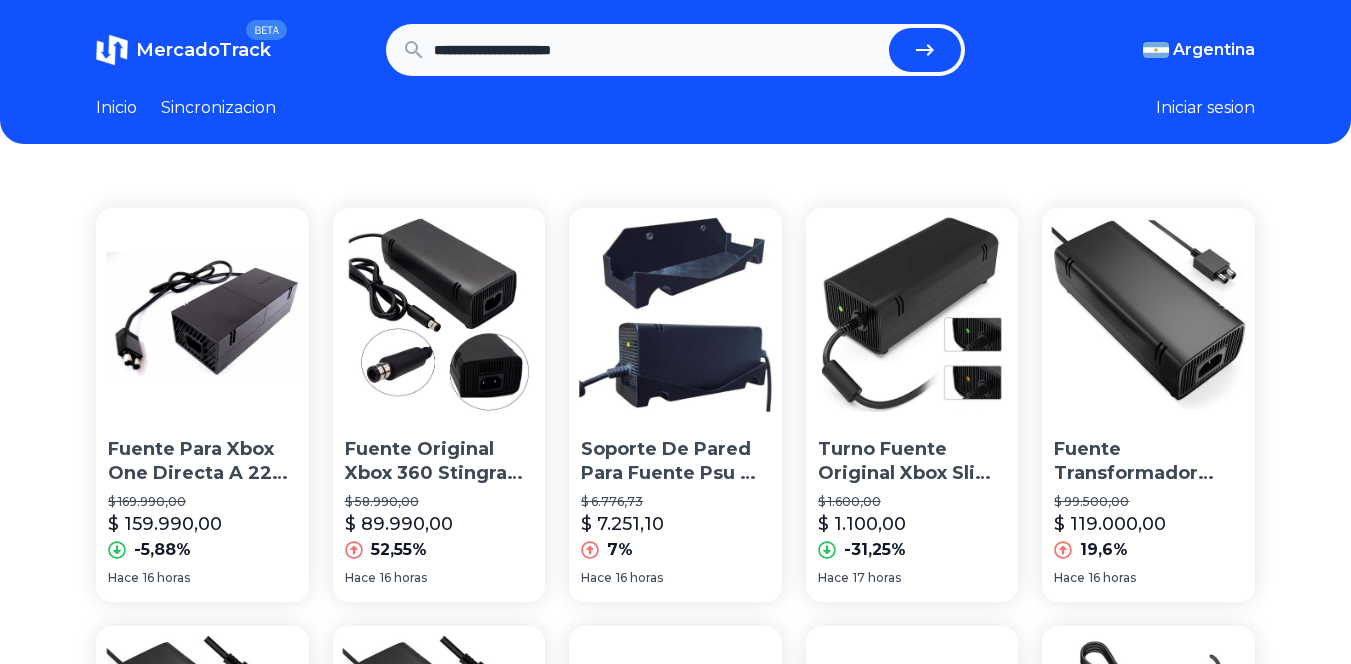 type on "**********" 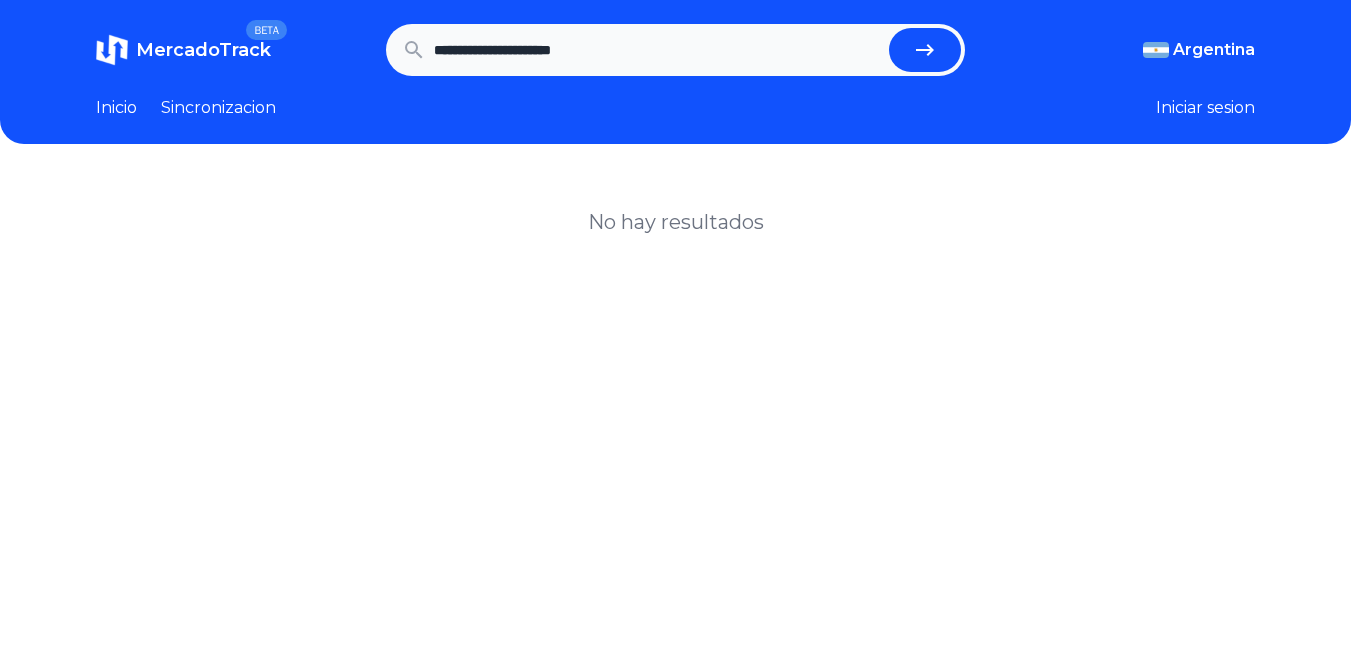 scroll, scrollTop: 0, scrollLeft: 0, axis: both 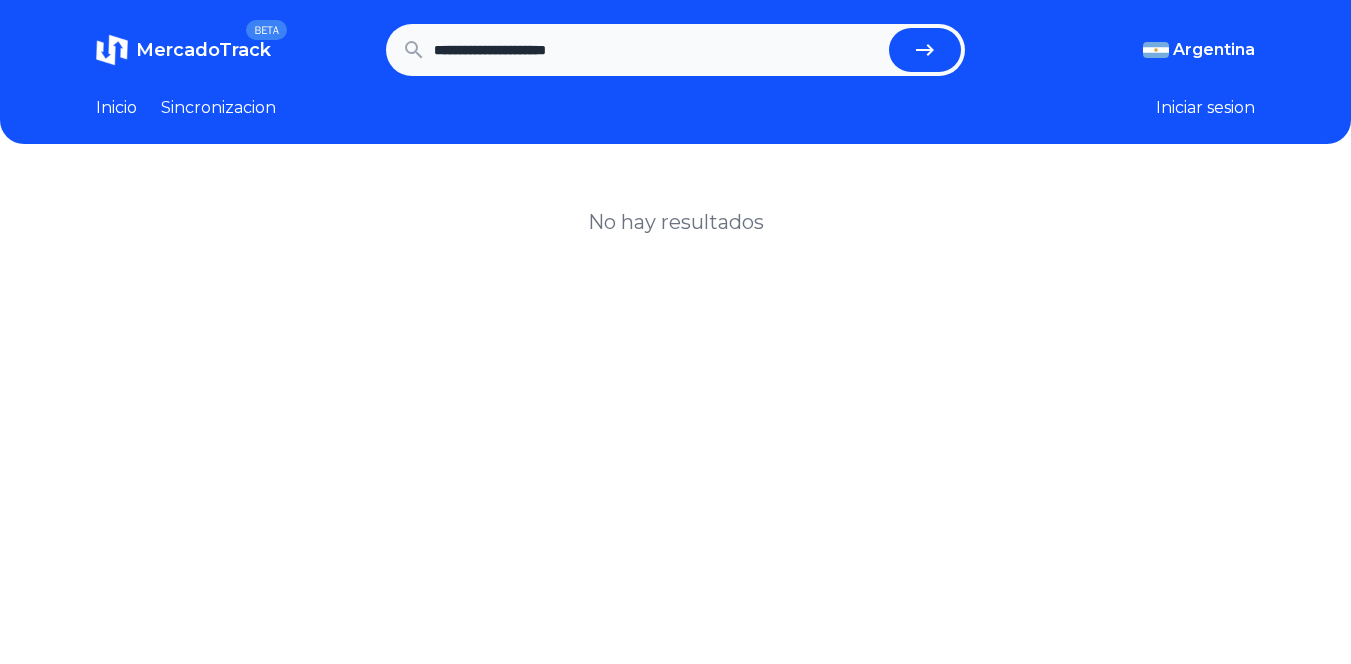 type on "**********" 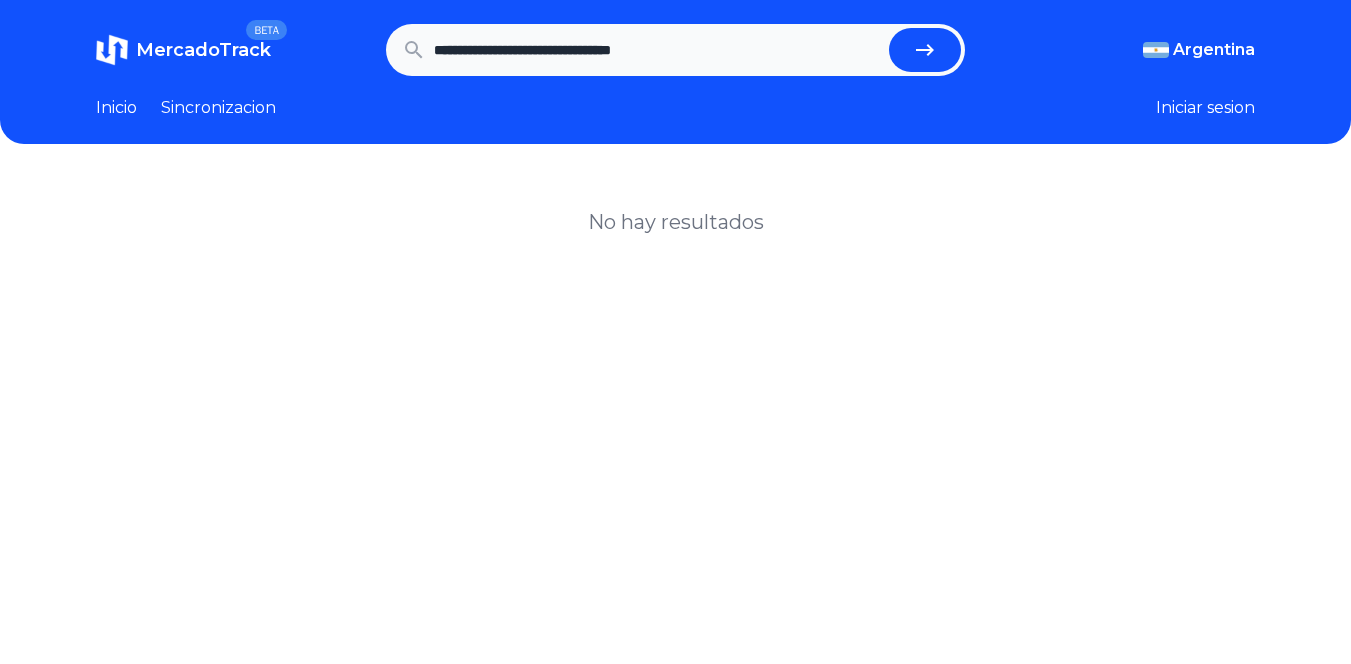 click on "**********" at bounding box center [658, 50] 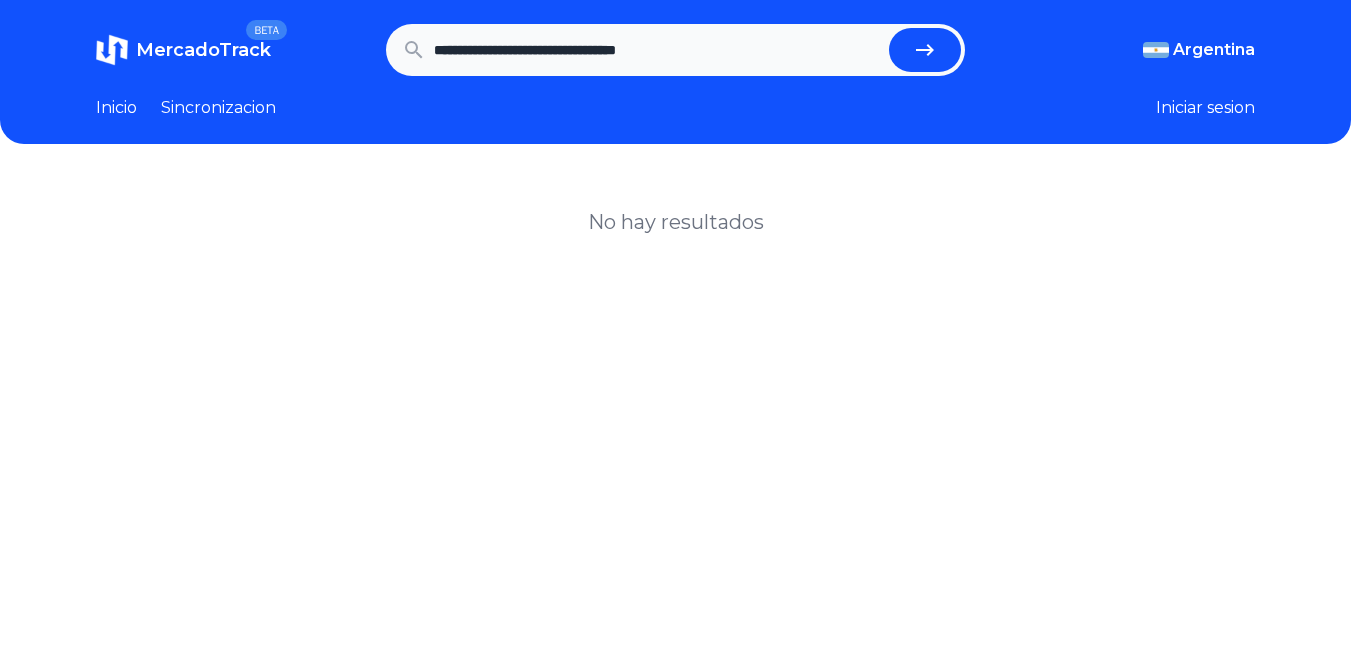 type on "**********" 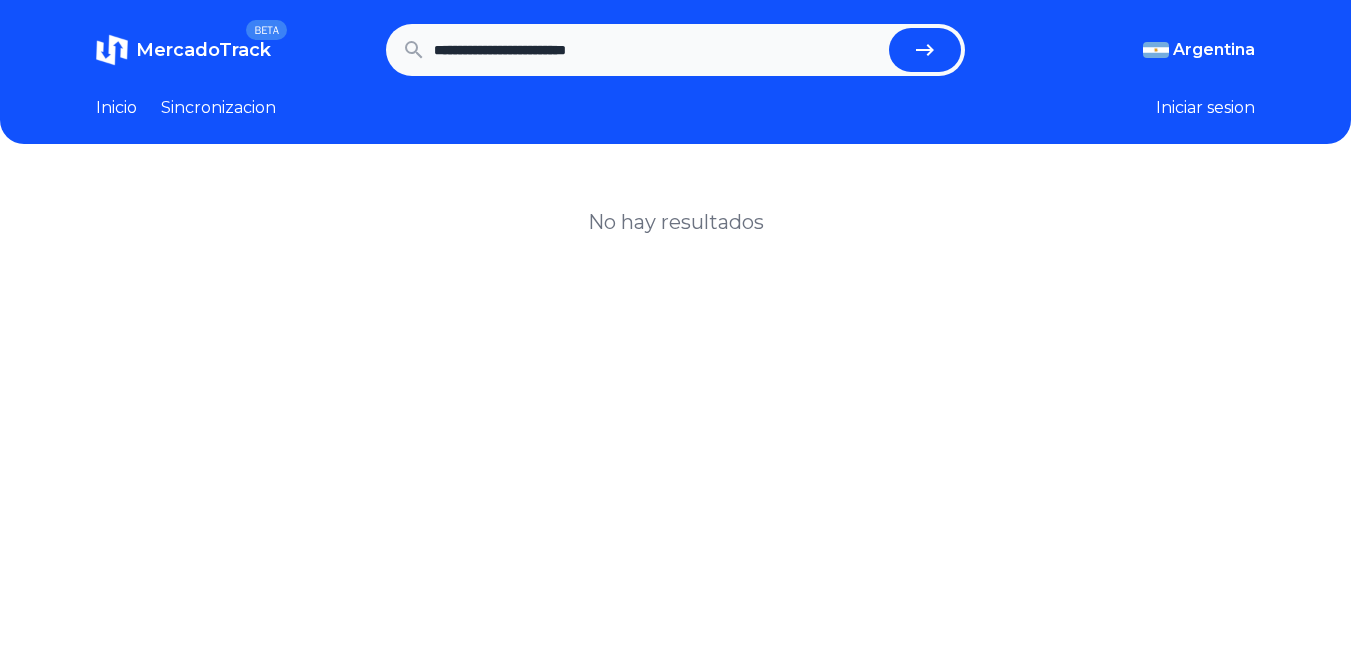 type on "**********" 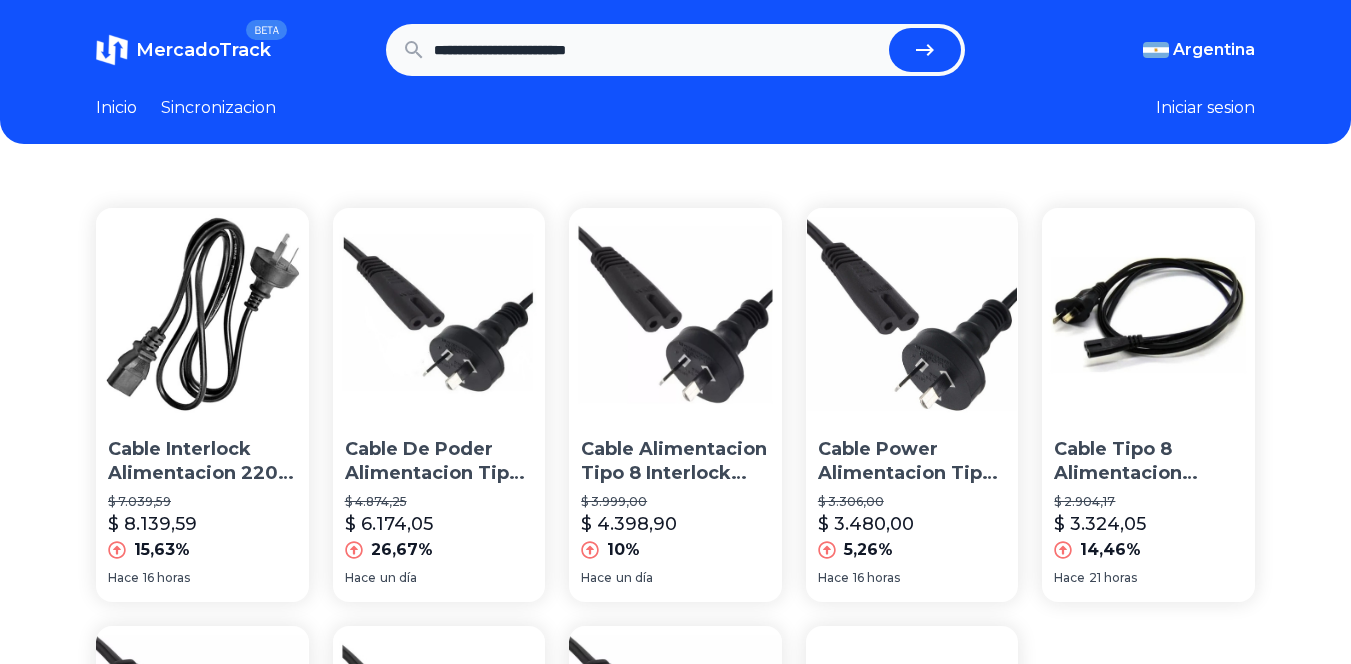 scroll, scrollTop: 0, scrollLeft: 0, axis: both 